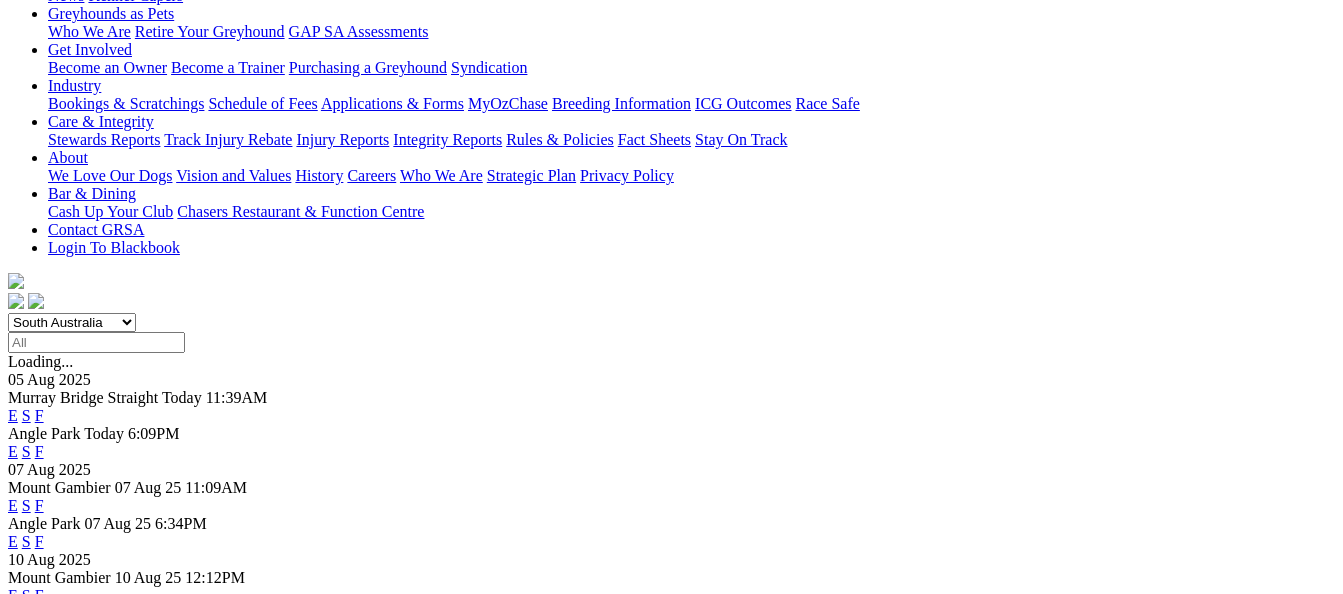 scroll, scrollTop: 400, scrollLeft: 0, axis: vertical 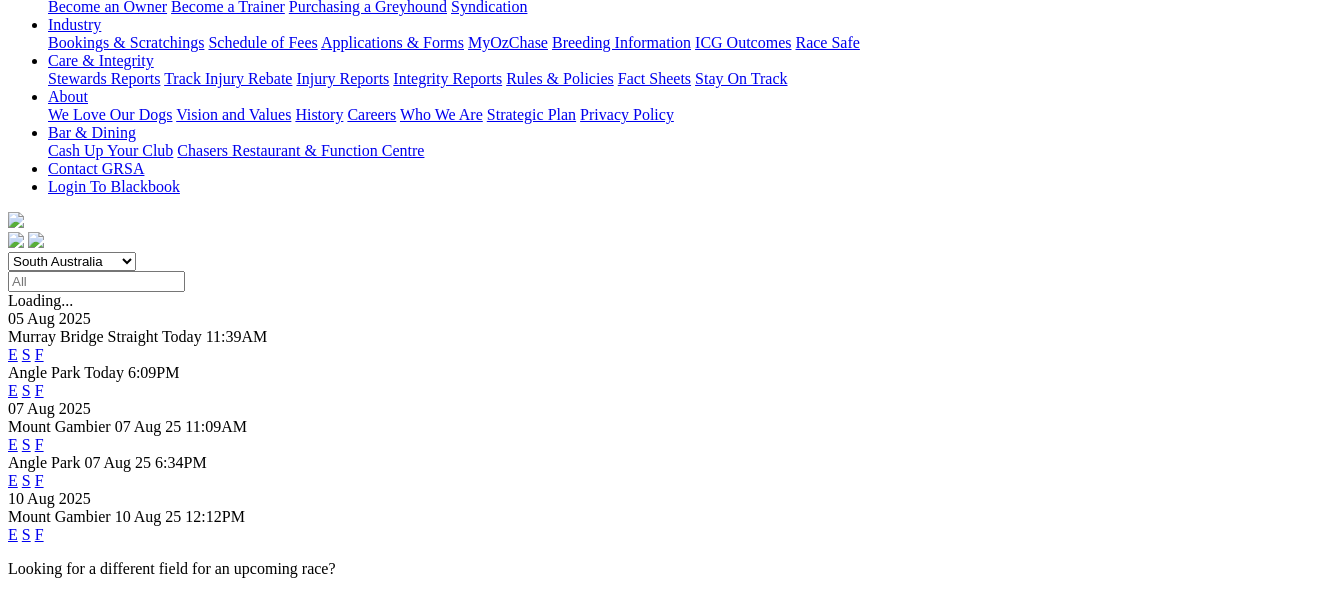 click on "E" at bounding box center [13, 480] 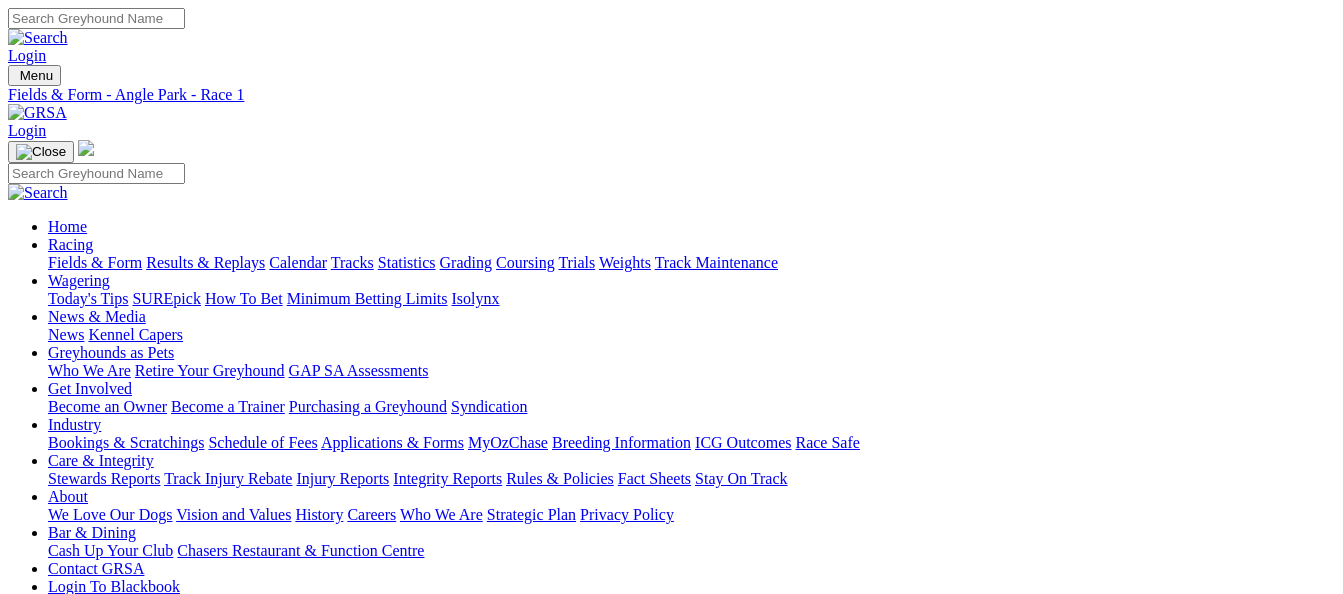 scroll, scrollTop: 0, scrollLeft: 0, axis: both 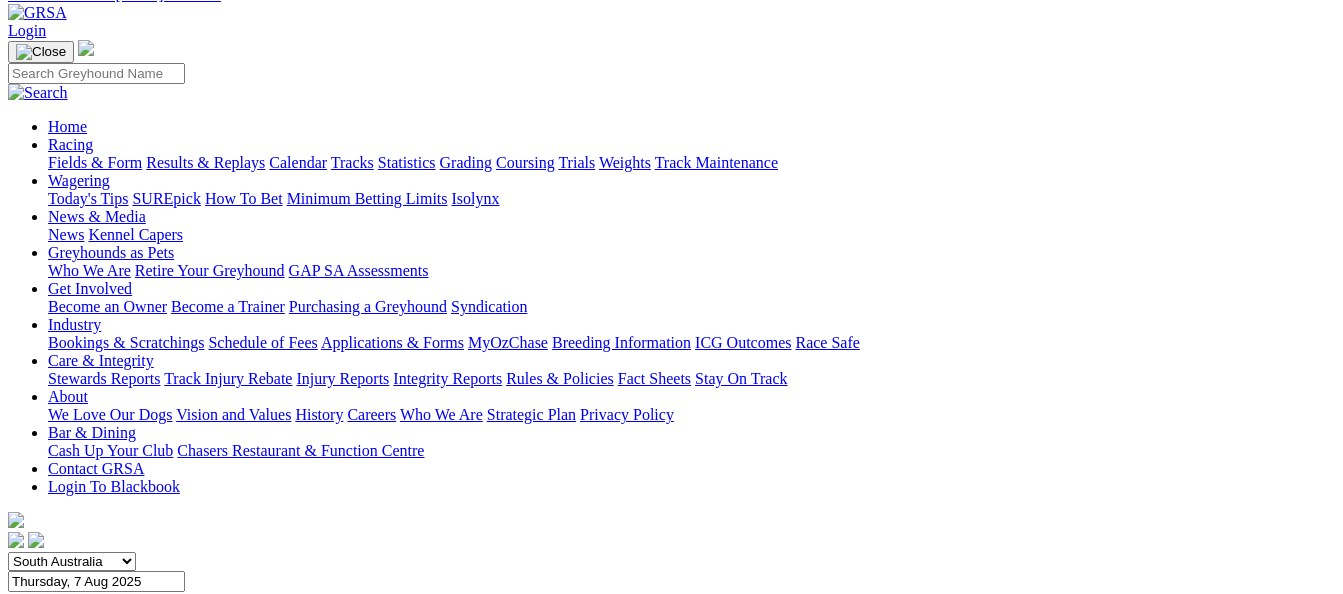 click on "R7" at bounding box center (17, 726) 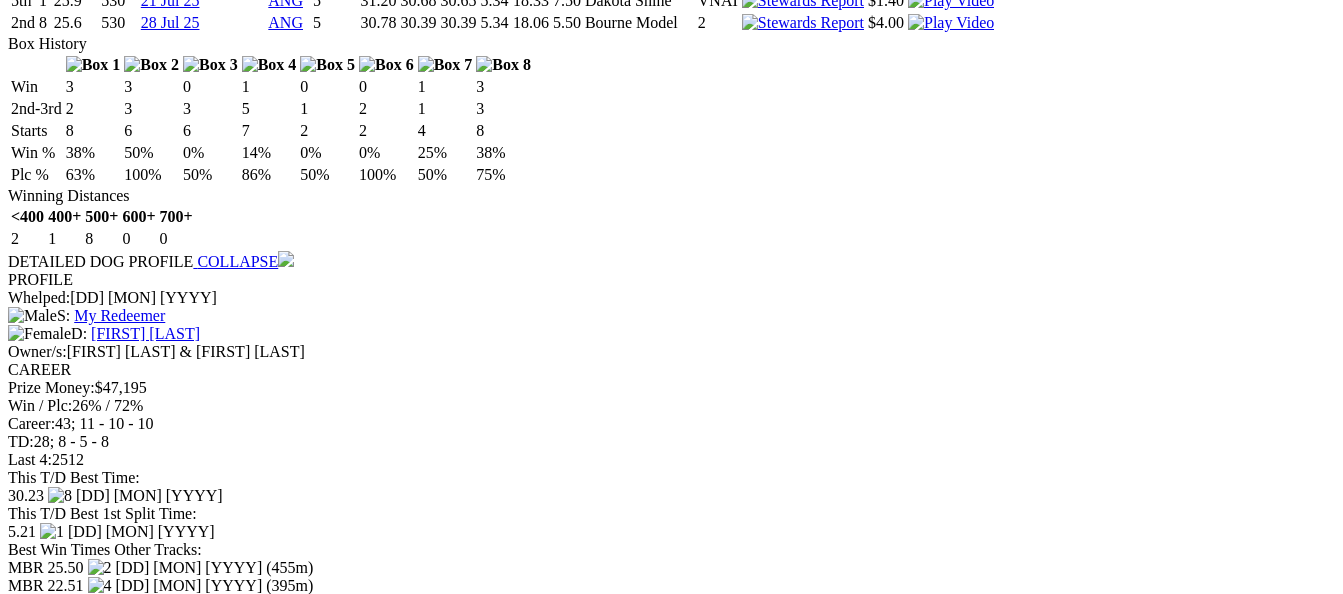 scroll, scrollTop: 2400, scrollLeft: 0, axis: vertical 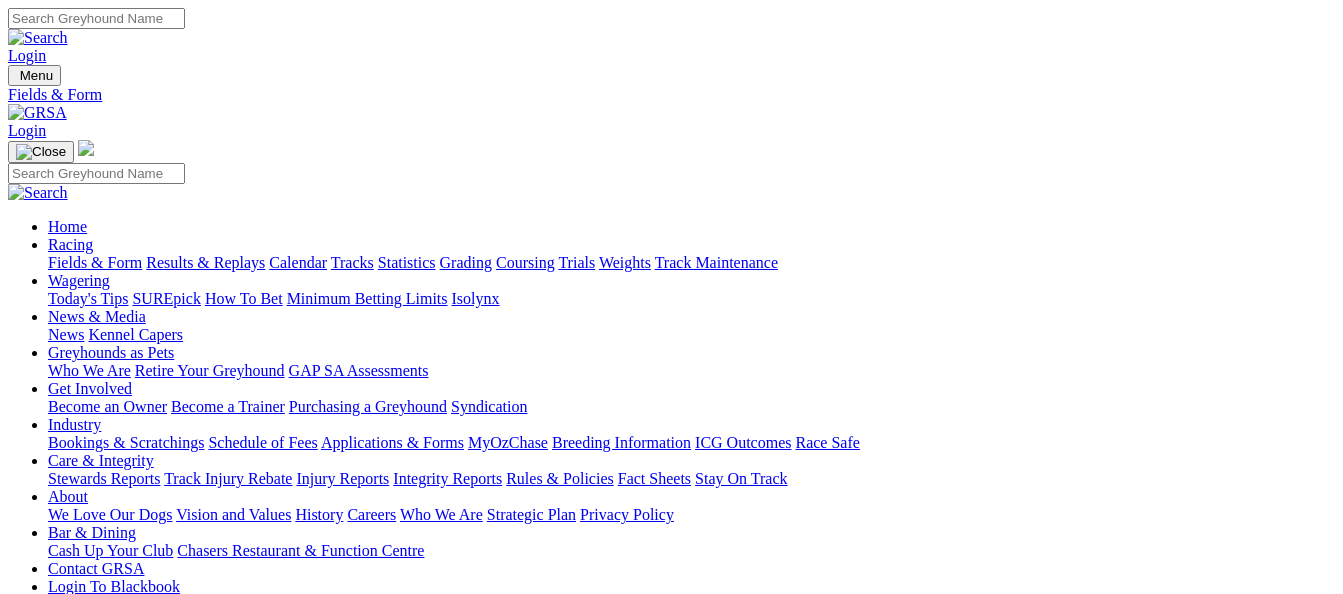 click on "Results & Replays" at bounding box center [205, 262] 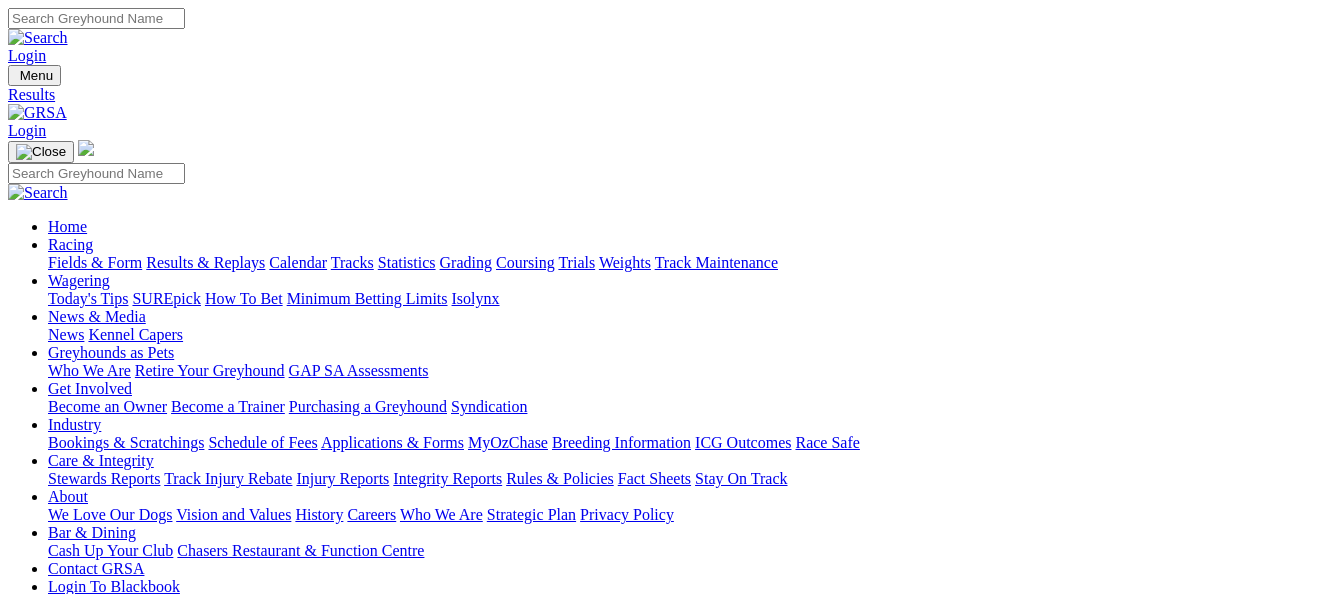 scroll, scrollTop: 0, scrollLeft: 0, axis: both 